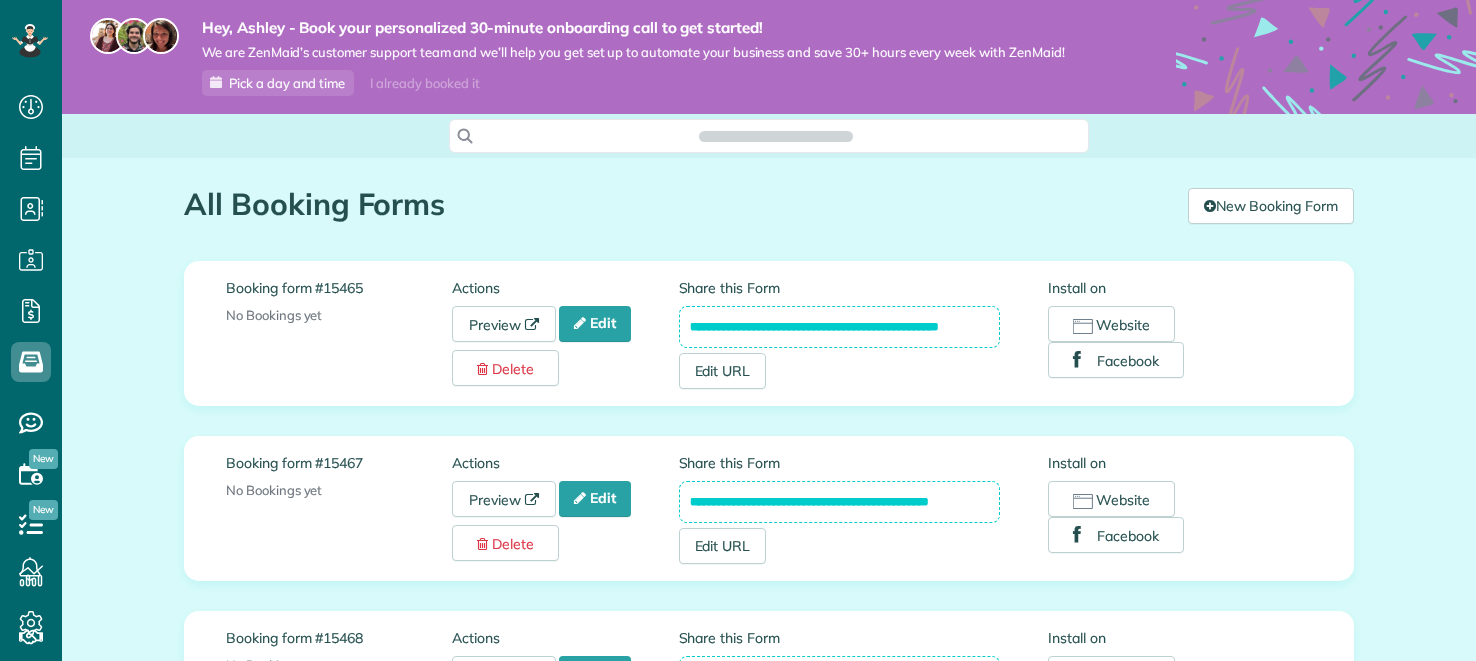 scroll, scrollTop: 0, scrollLeft: 0, axis: both 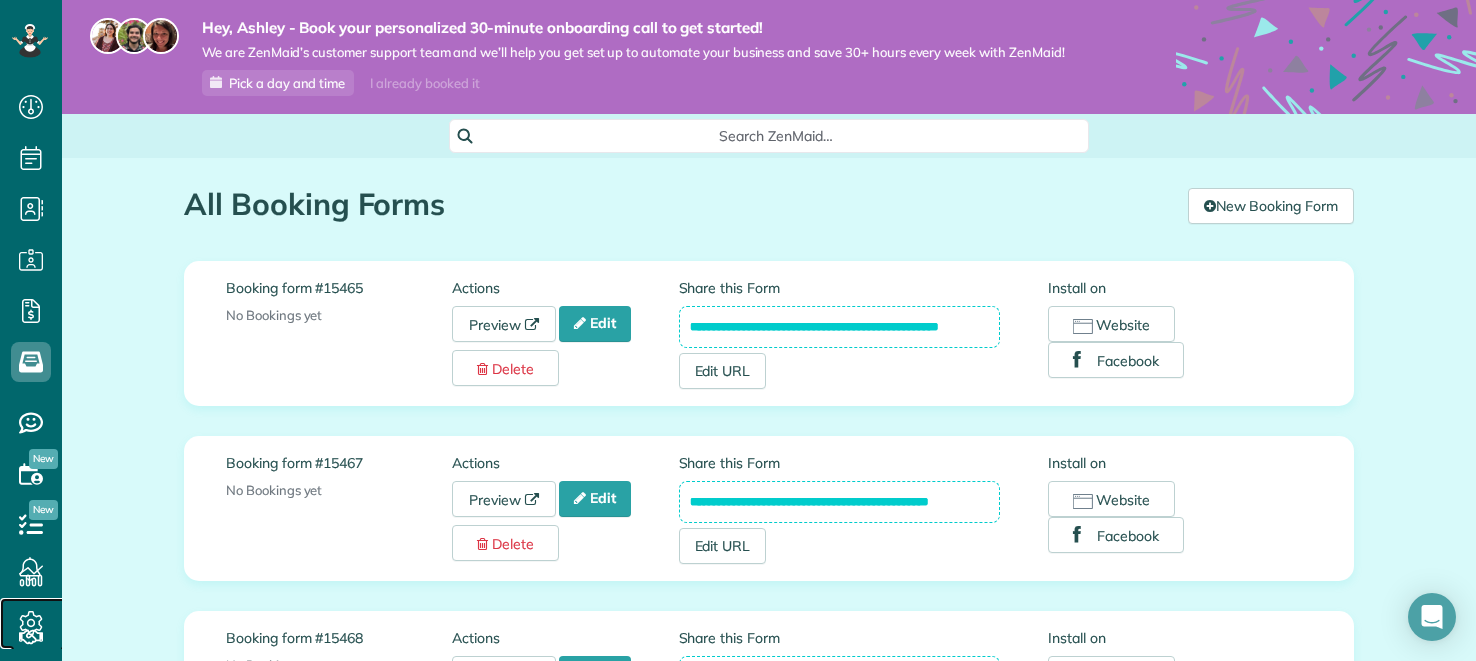 click 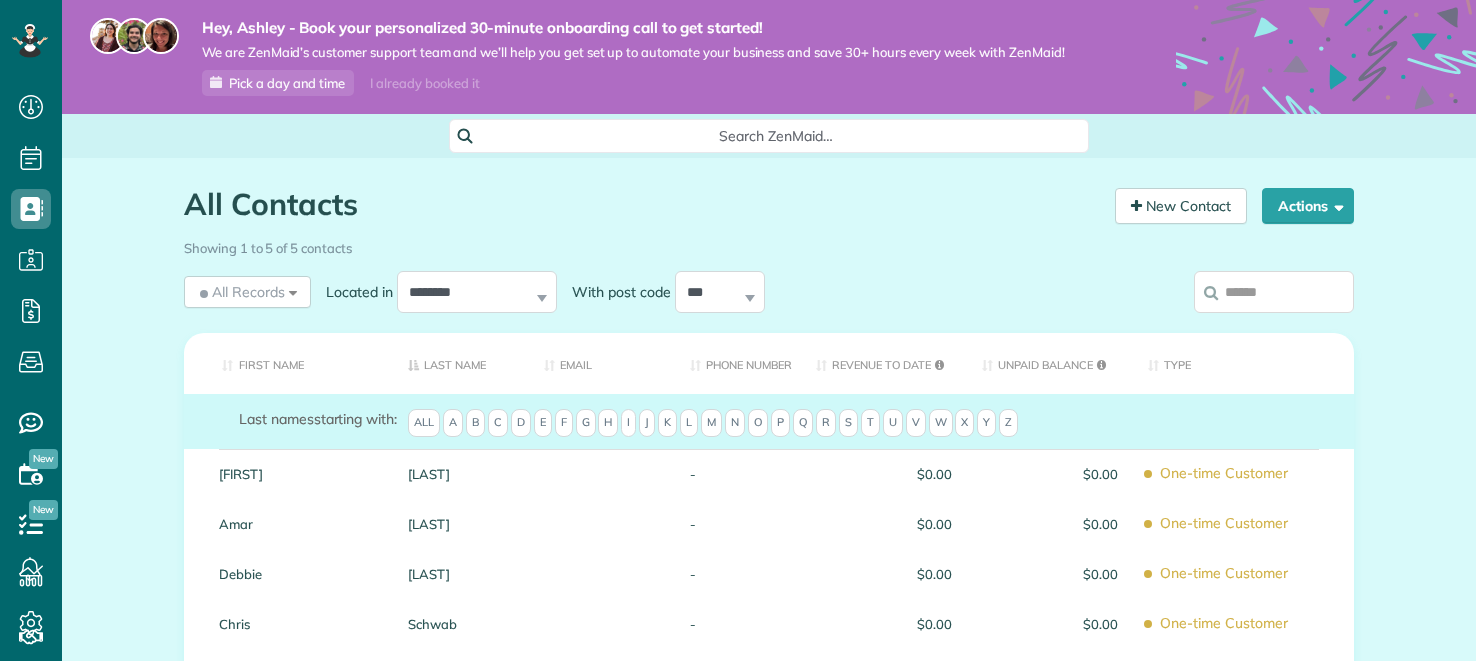 scroll, scrollTop: 0, scrollLeft: 0, axis: both 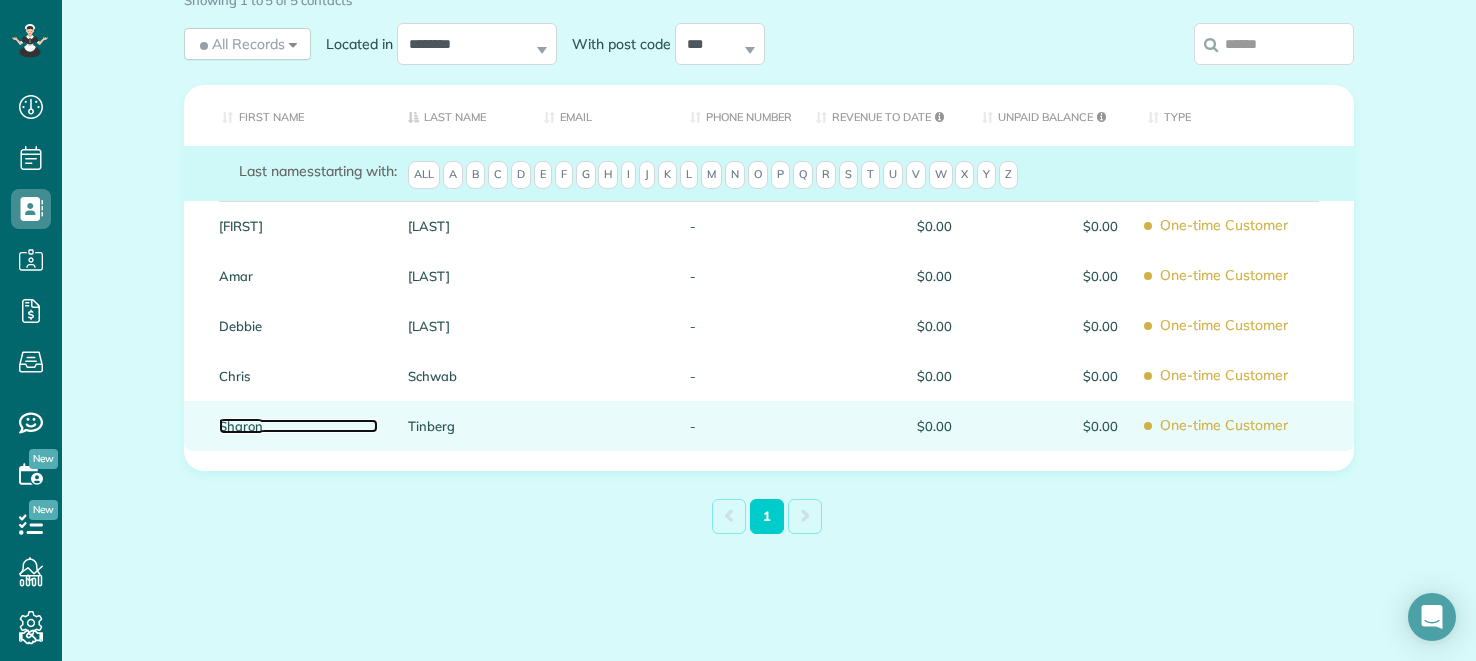 click on "Sharon" at bounding box center [298, 426] 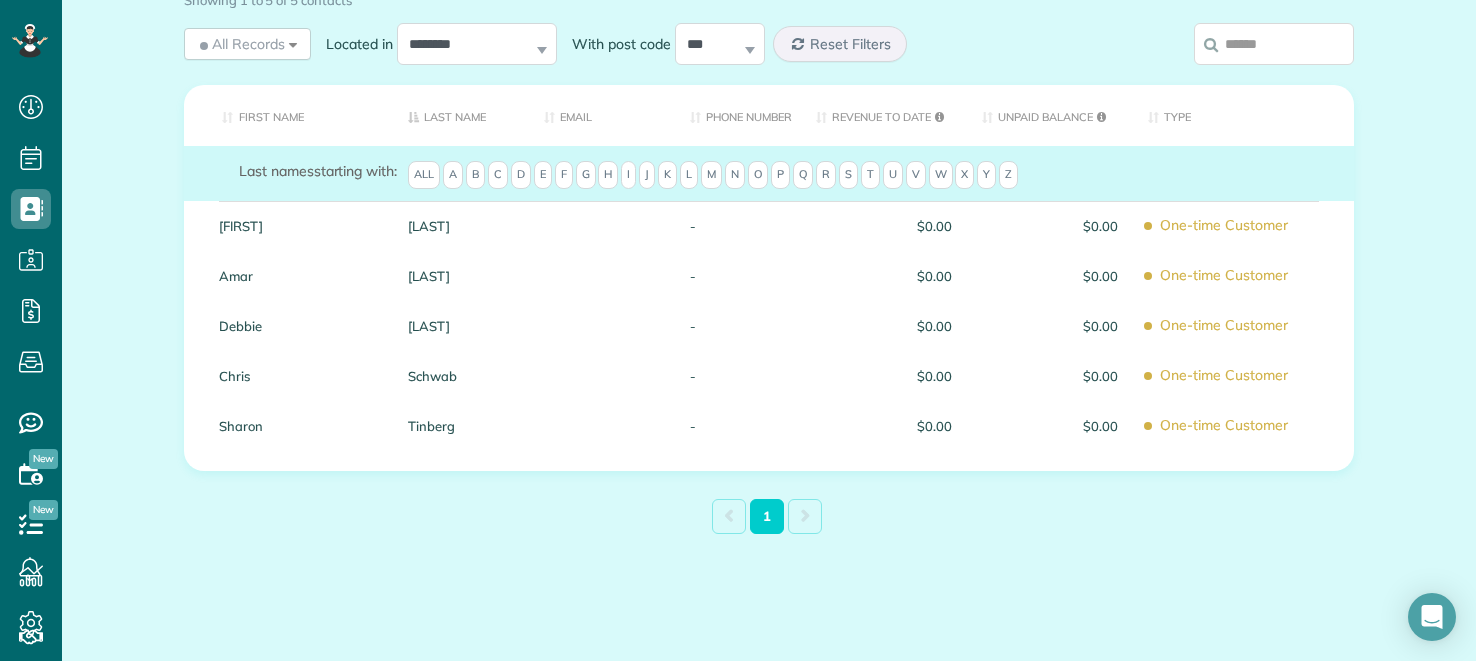 scroll, scrollTop: 49, scrollLeft: 0, axis: vertical 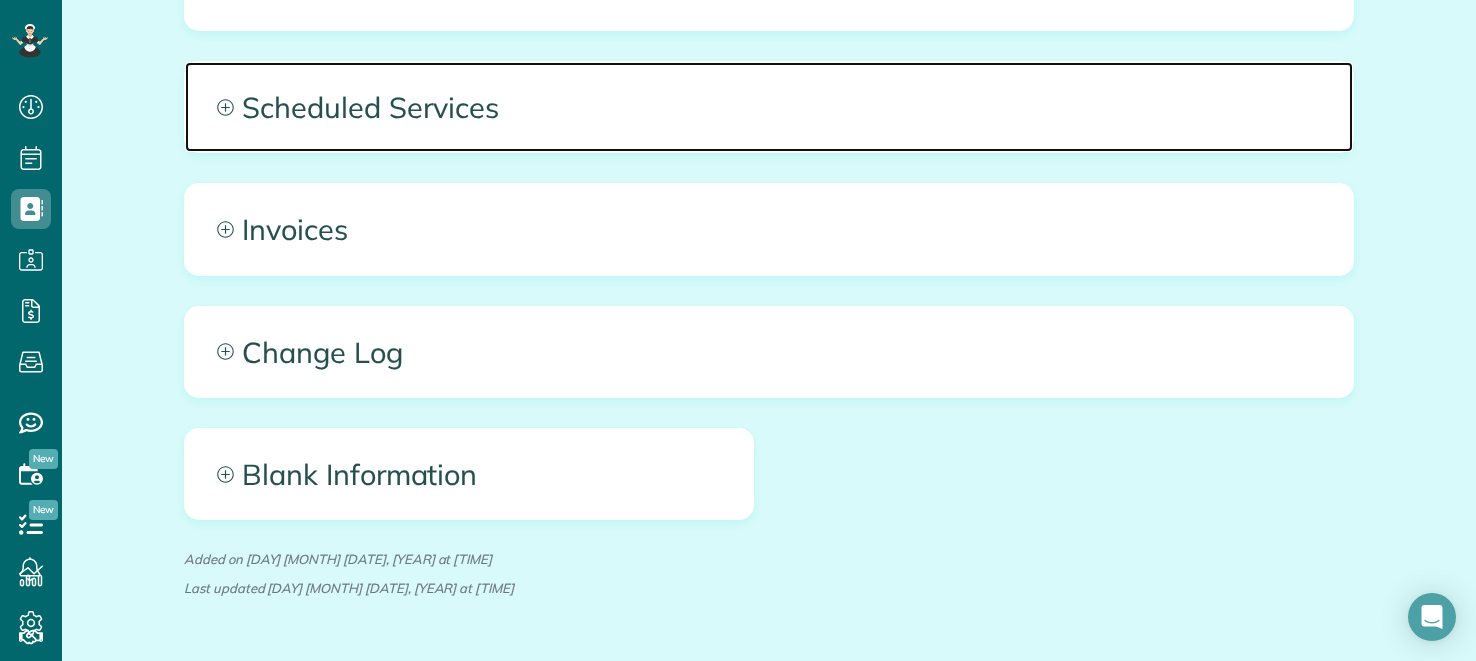 click 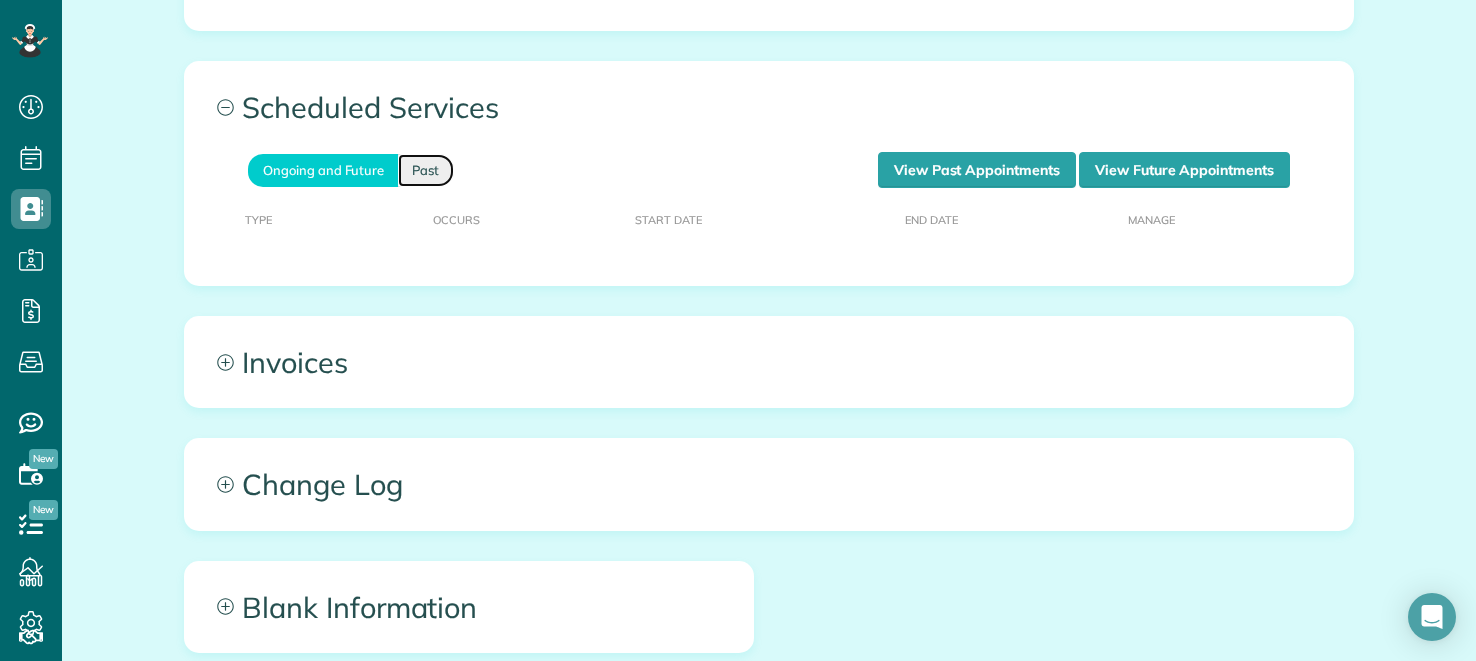 click on "Past" at bounding box center (426, 170) 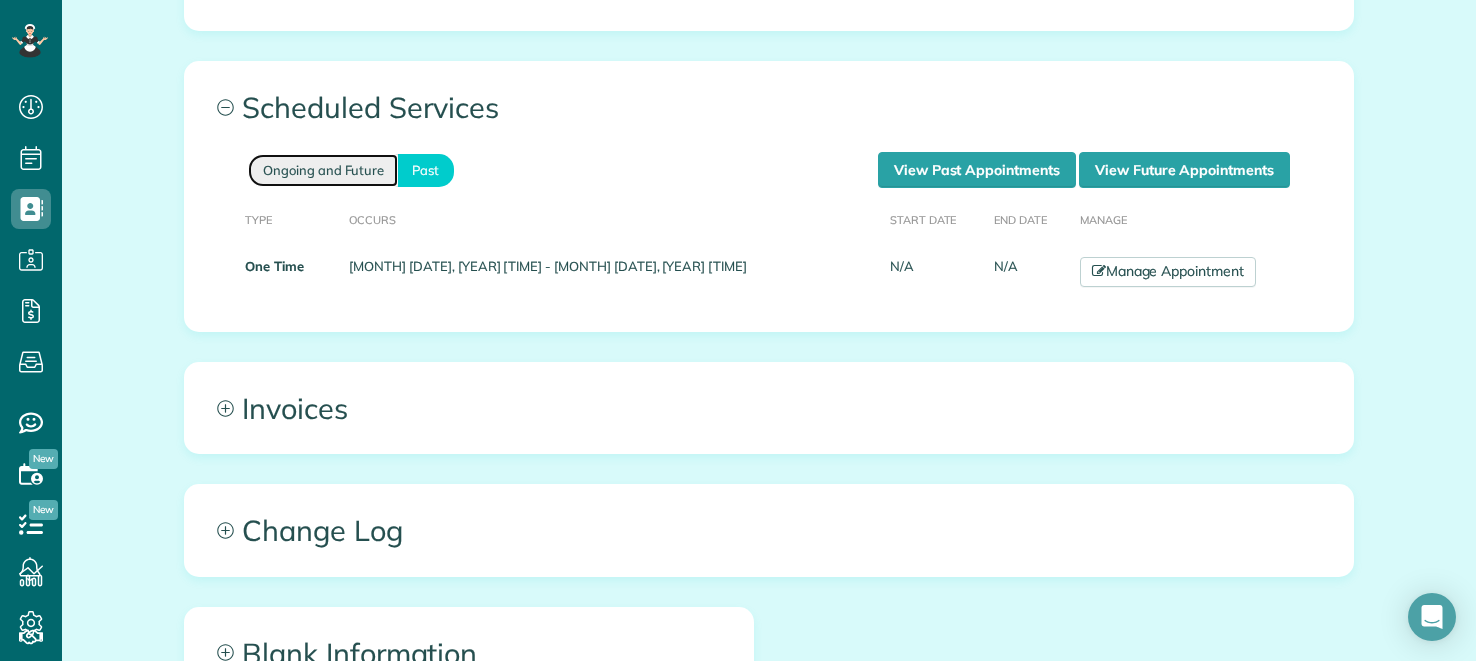 click on "Ongoing and Future" at bounding box center (323, 170) 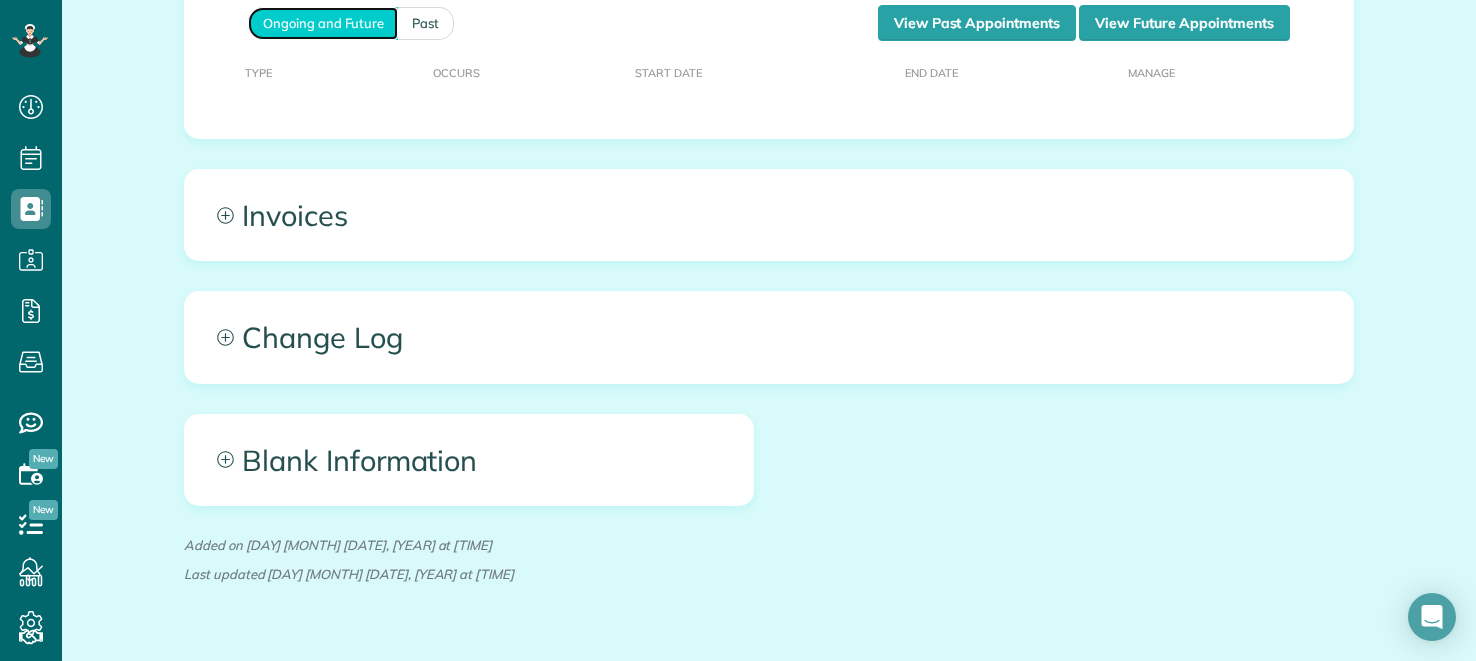 scroll, scrollTop: 1266, scrollLeft: 0, axis: vertical 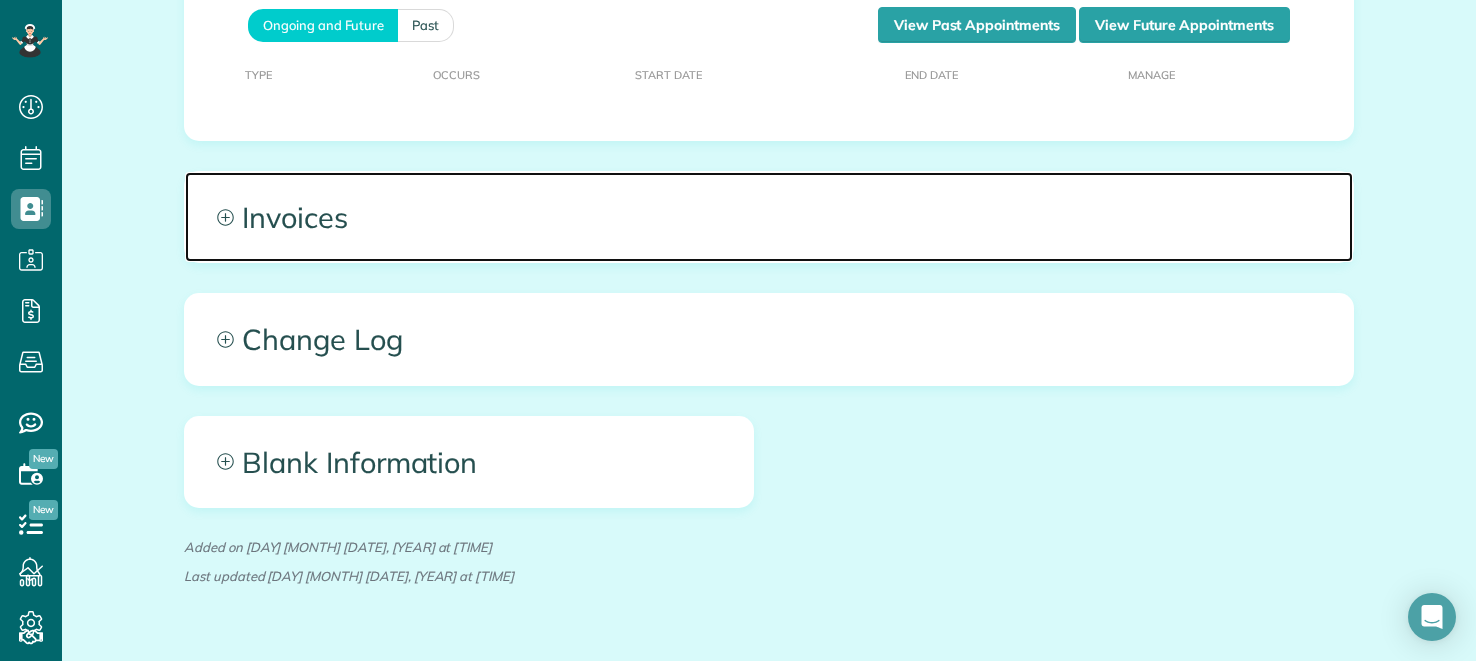 click on "Invoices" at bounding box center [769, 217] 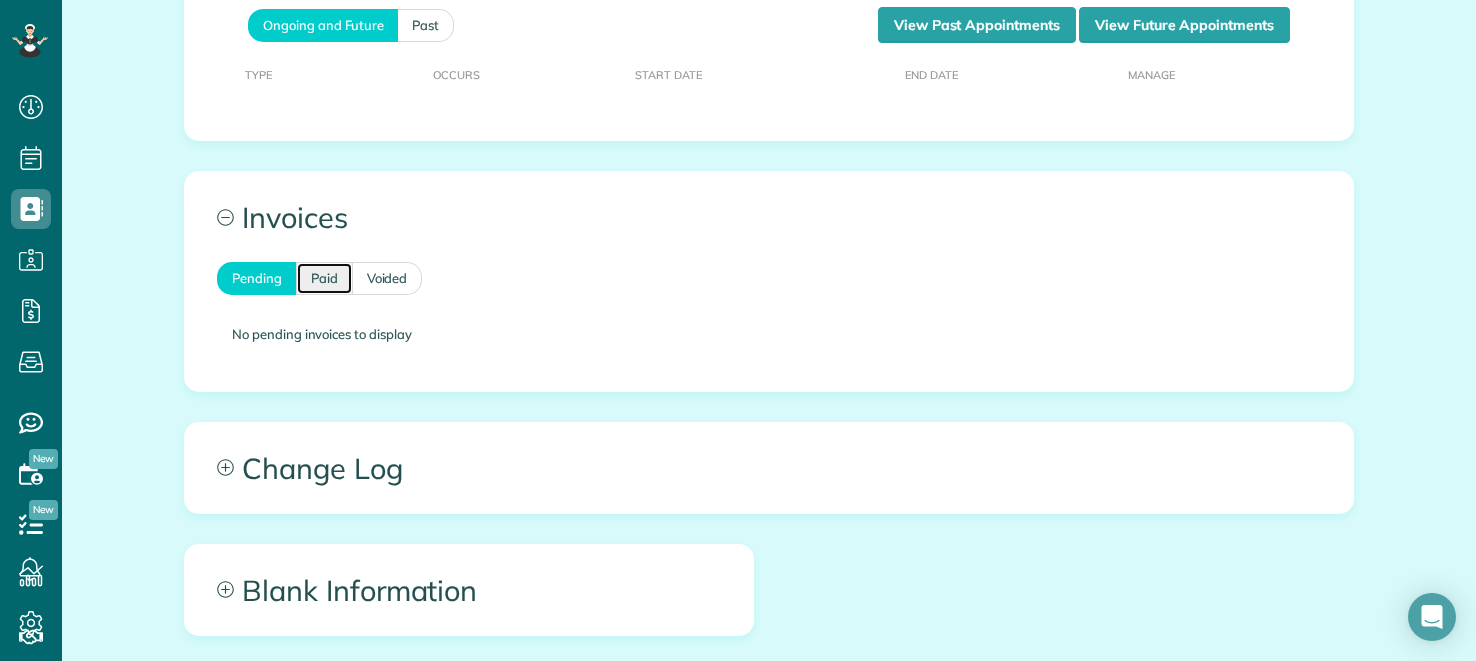 click on "Paid" at bounding box center [324, 278] 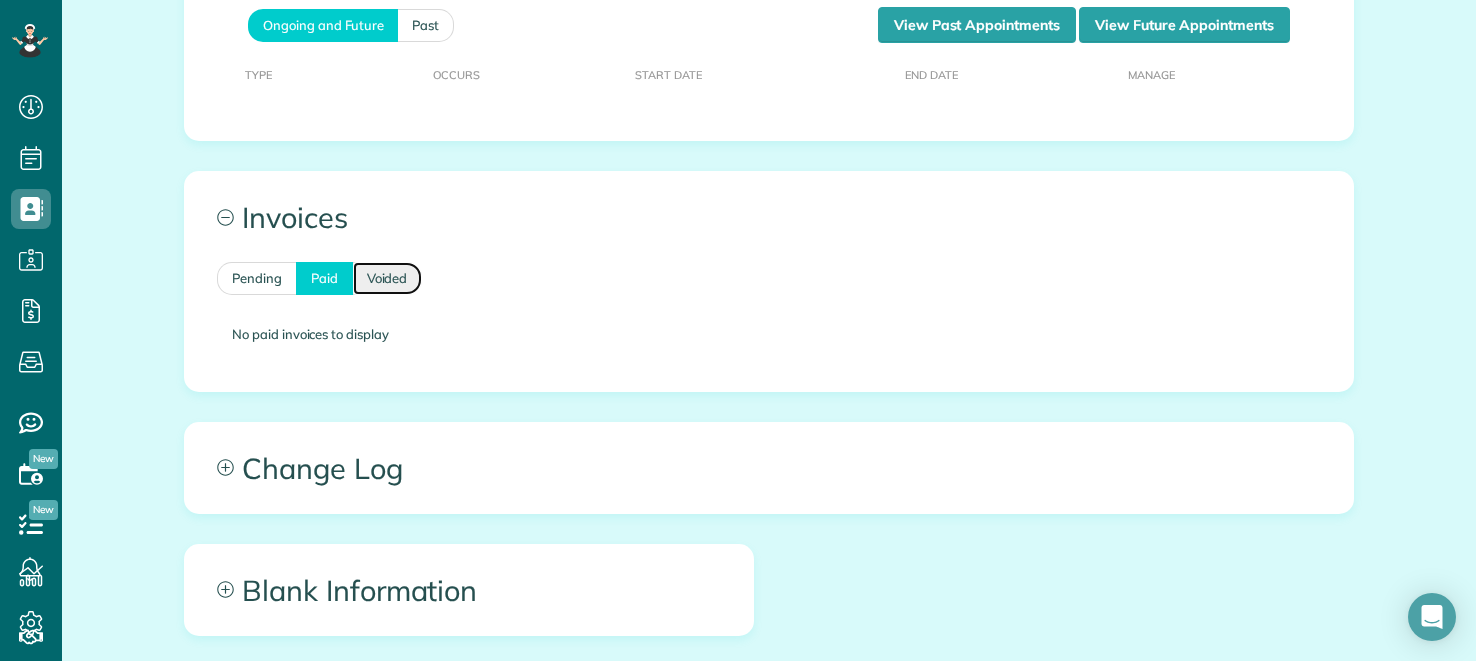 click on "Voided" at bounding box center [388, 278] 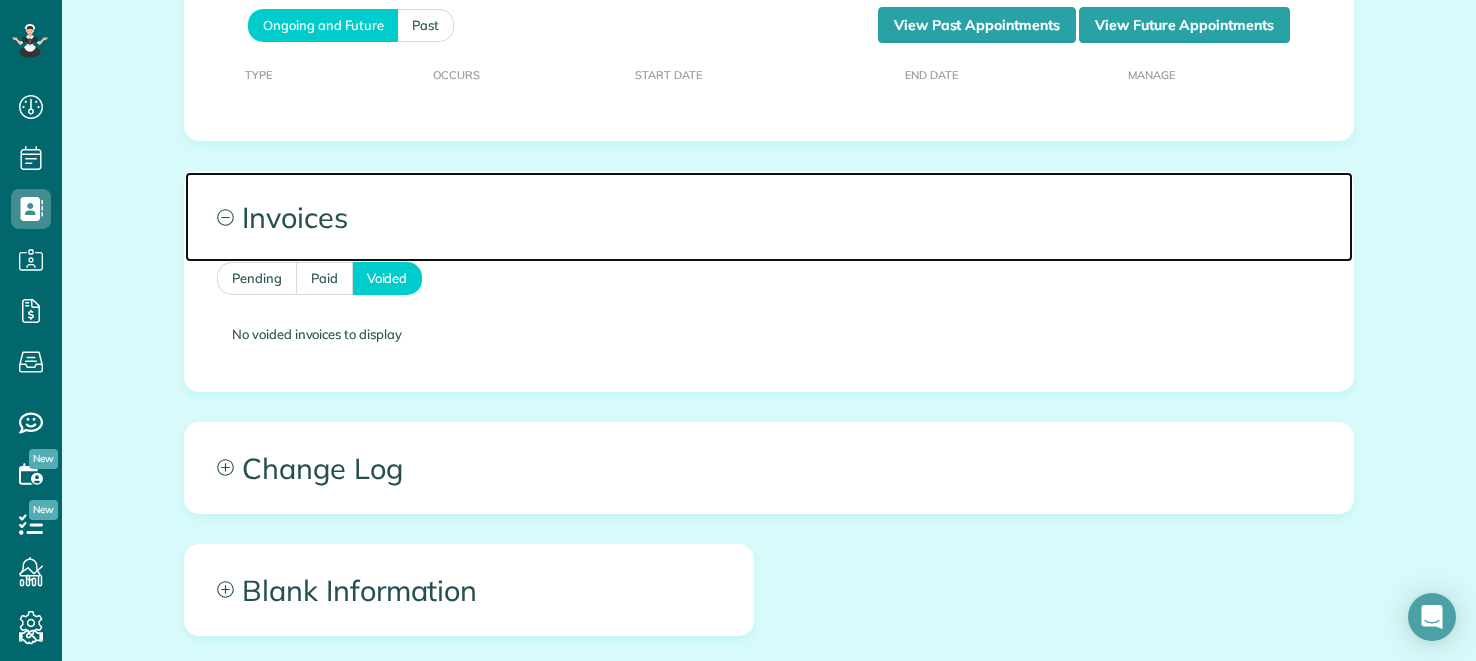 click on "Invoices" at bounding box center [769, 217] 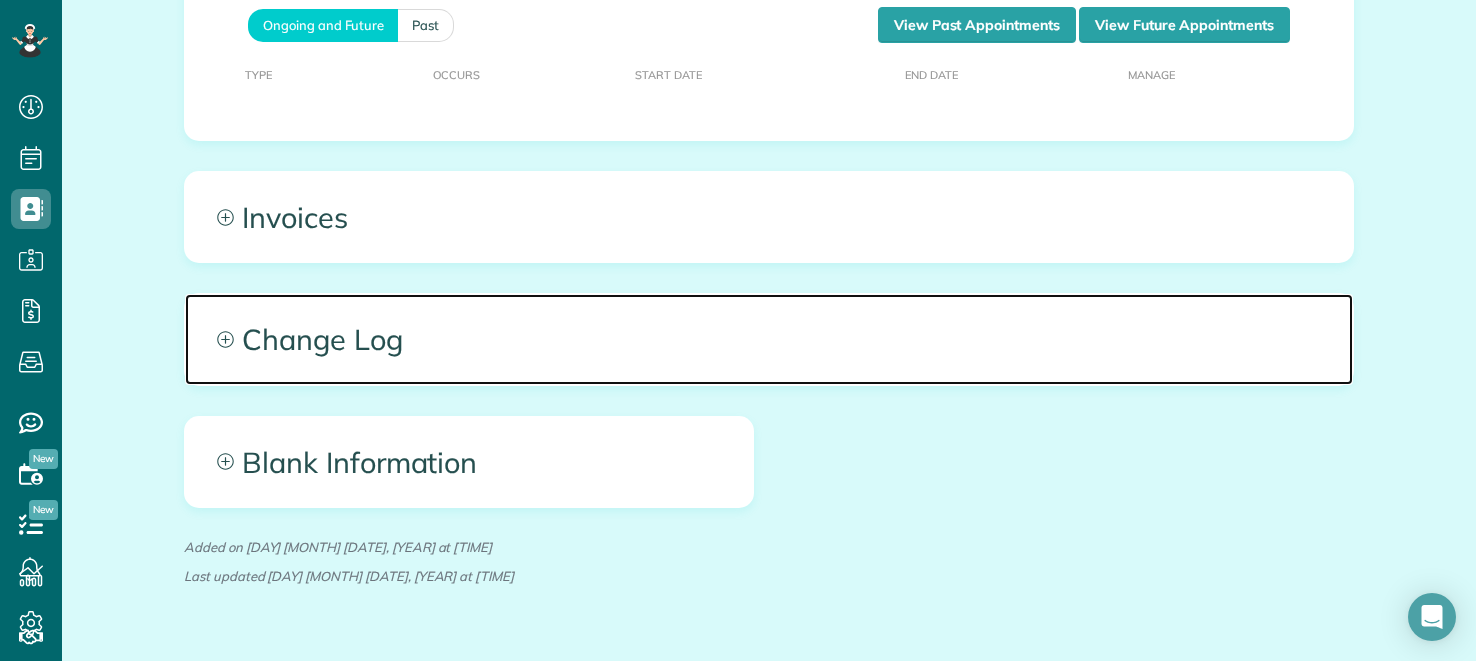 click on "Change Log" at bounding box center [769, 339] 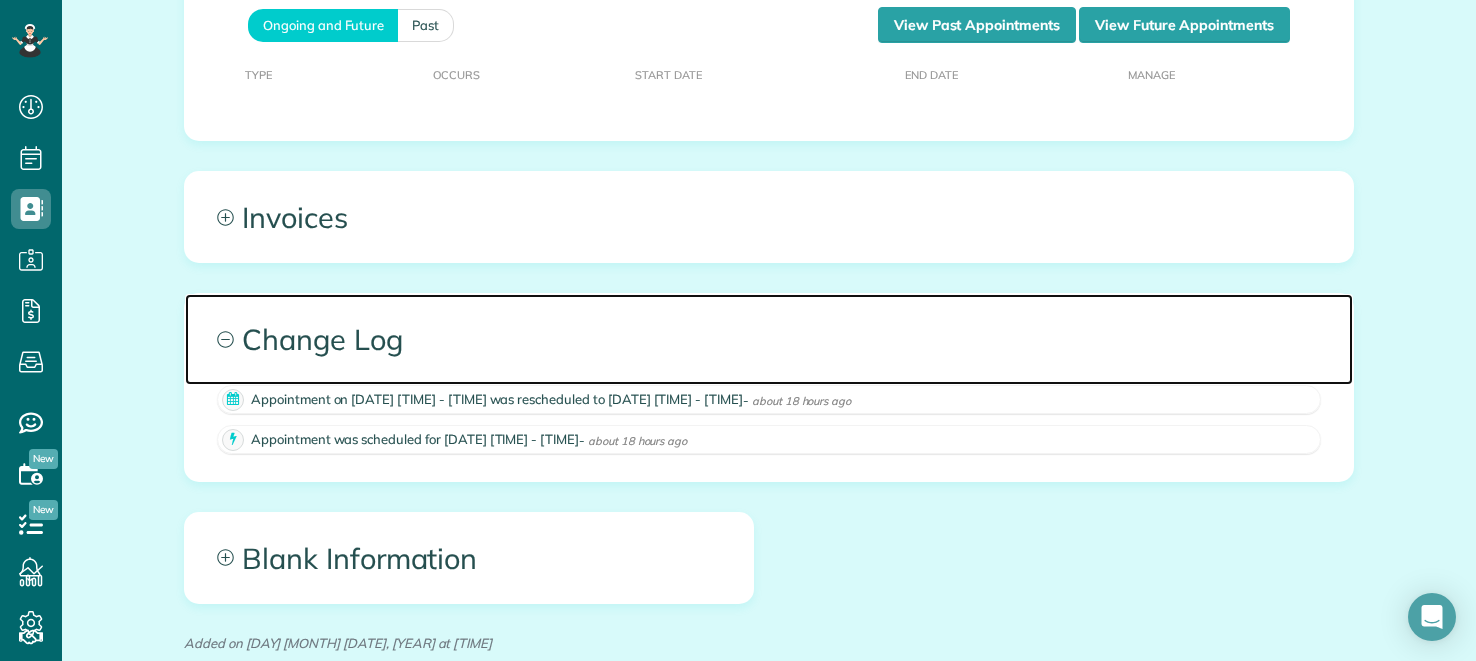 click on "Change Log" at bounding box center (769, 339) 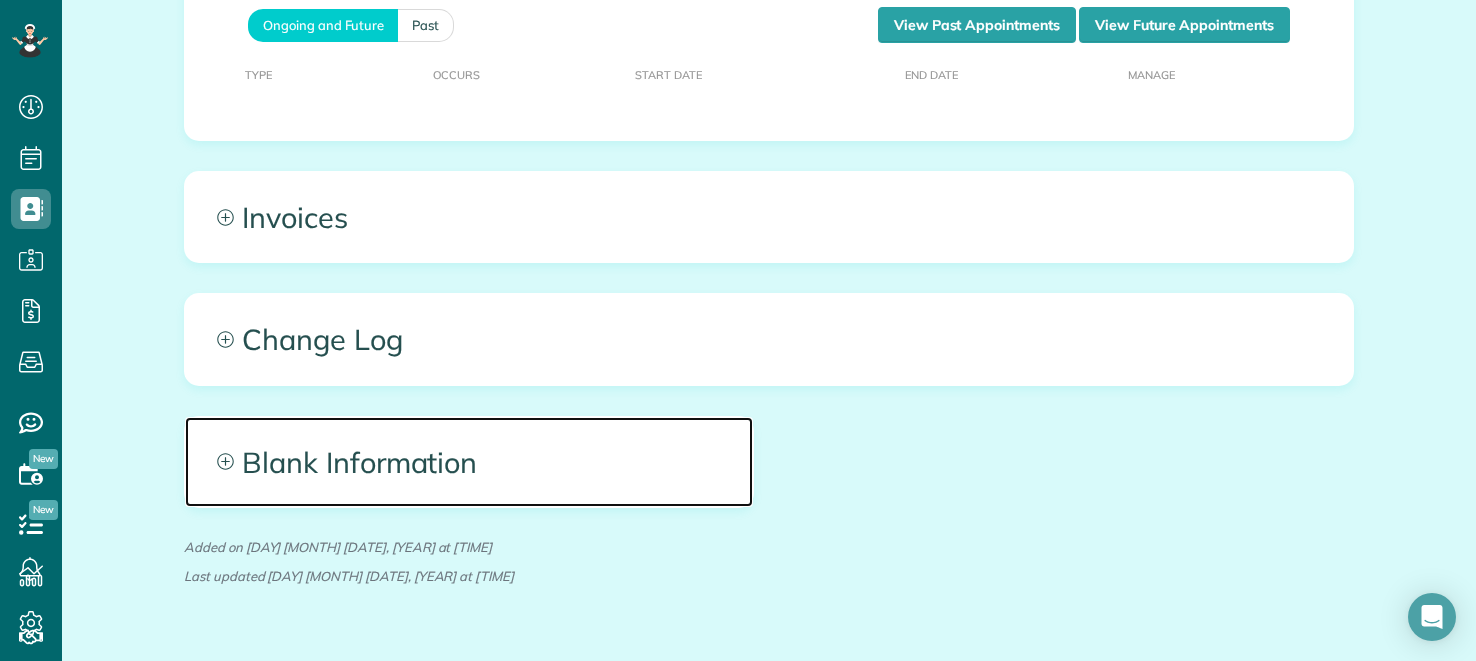 click on "Blank Information" at bounding box center (469, 462) 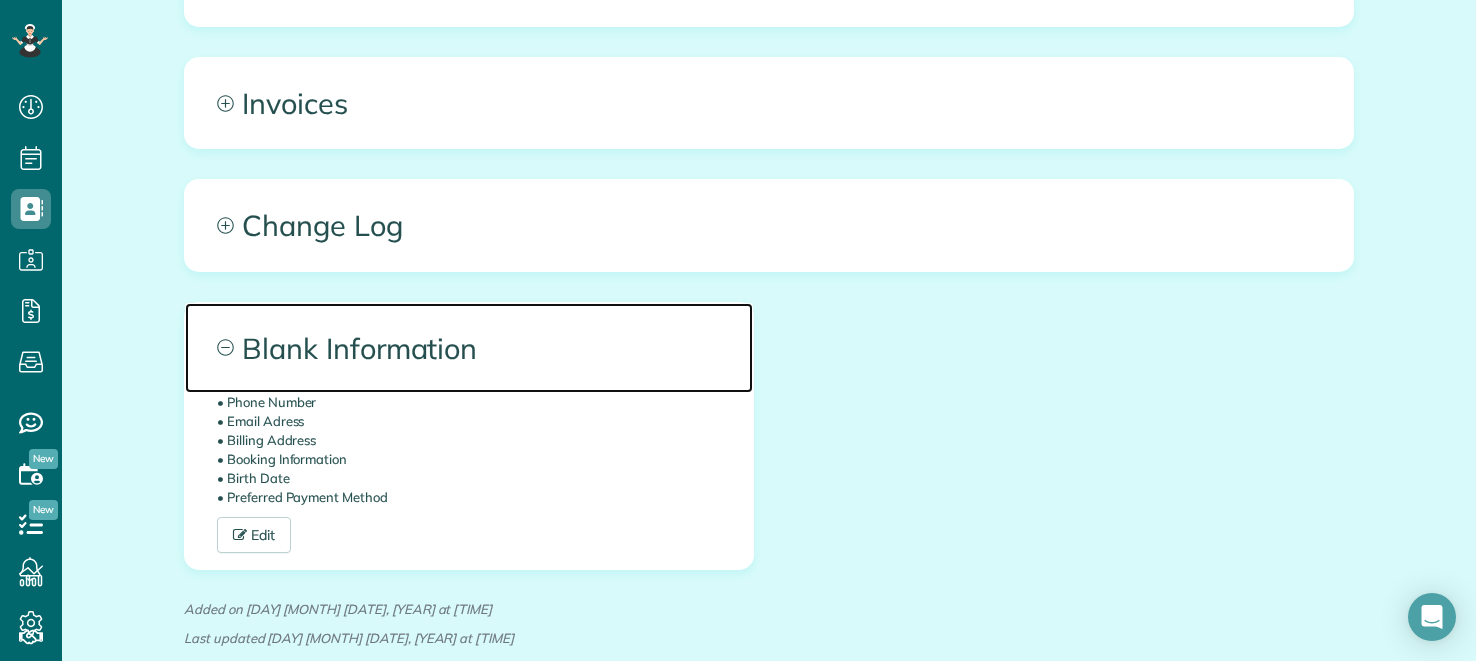 scroll, scrollTop: 1379, scrollLeft: 0, axis: vertical 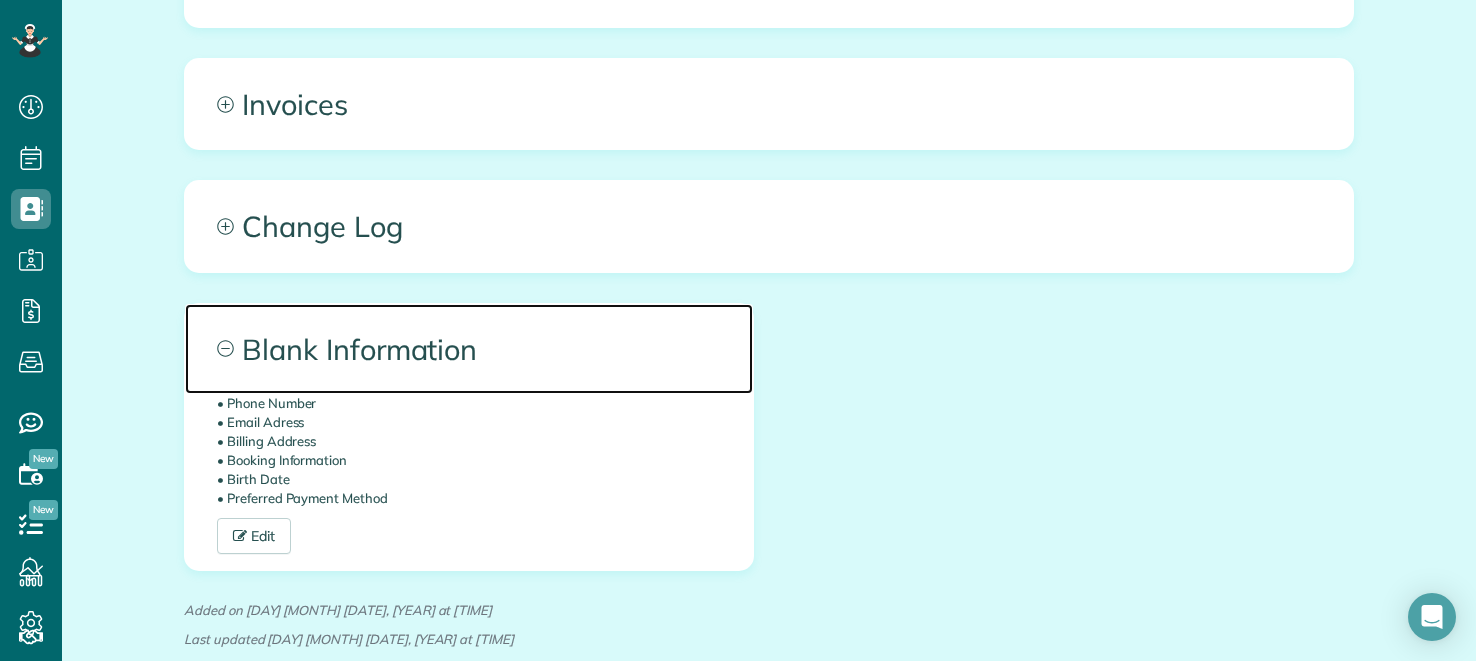 click on "Blank Information" at bounding box center (469, 349) 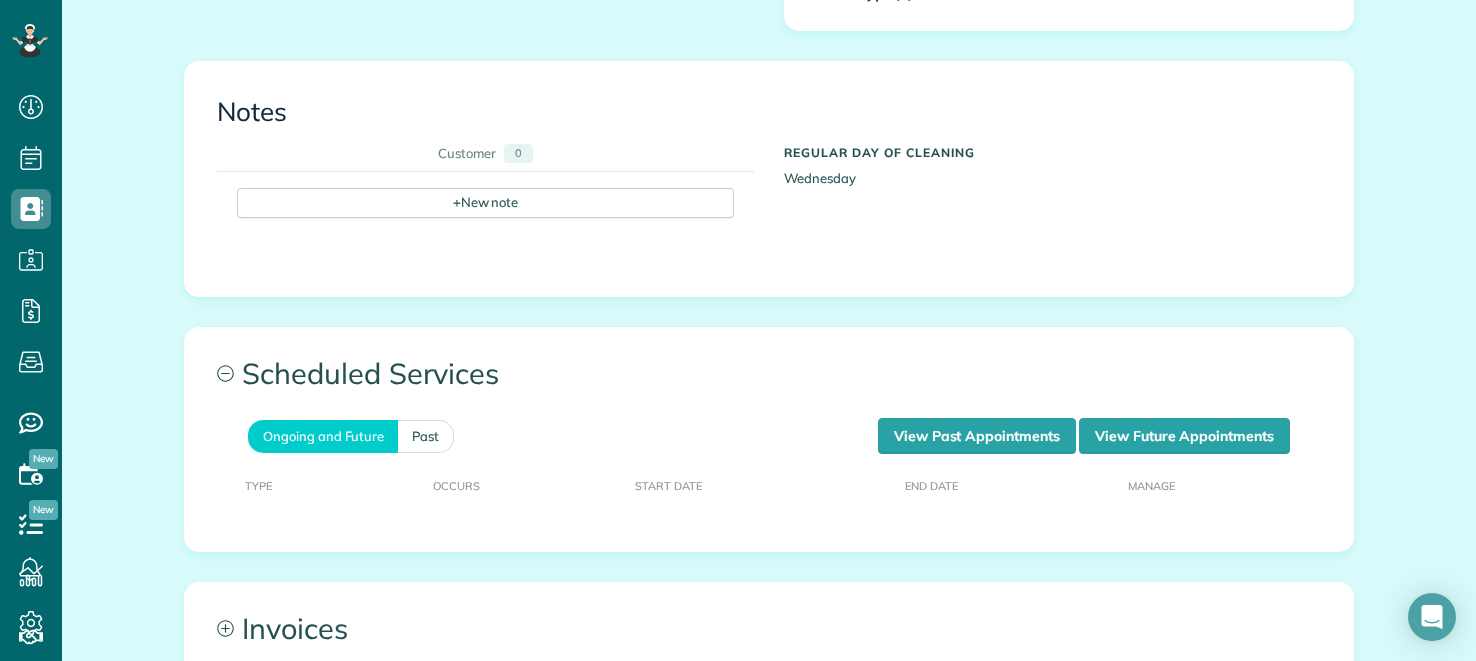 scroll, scrollTop: 854, scrollLeft: 0, axis: vertical 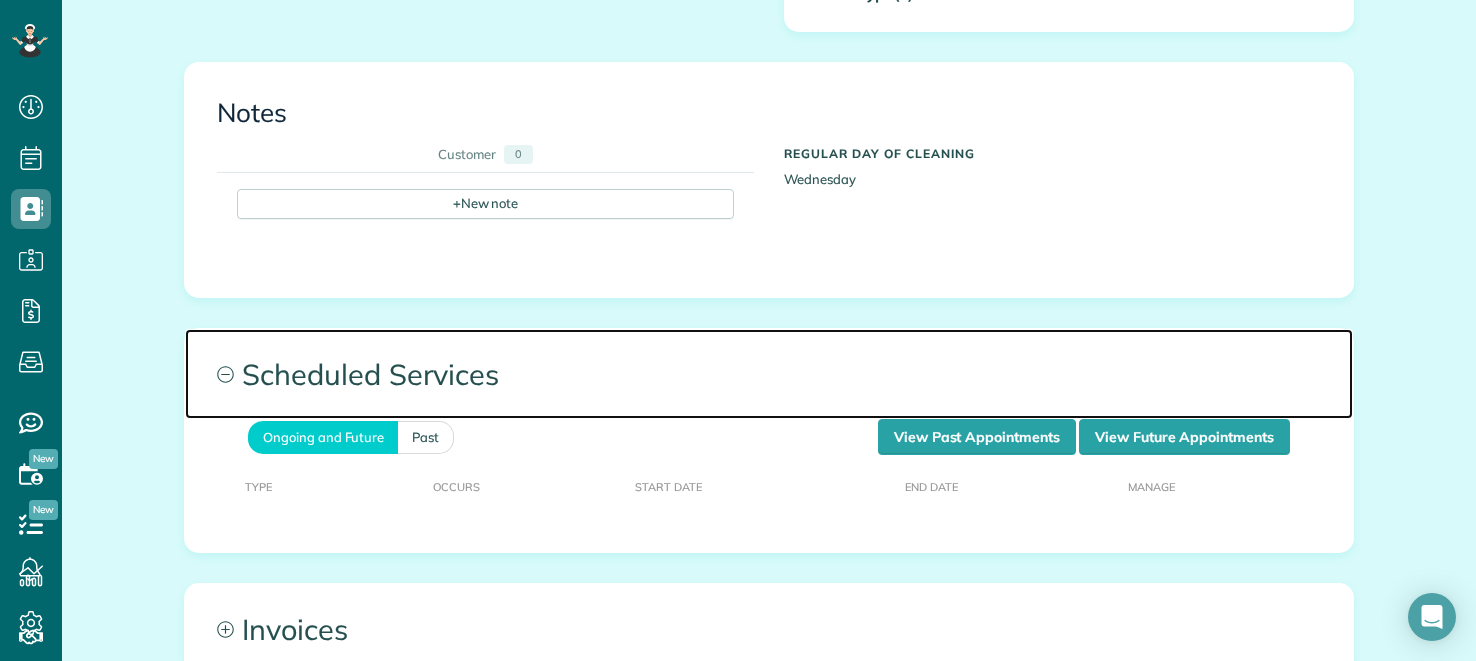 click 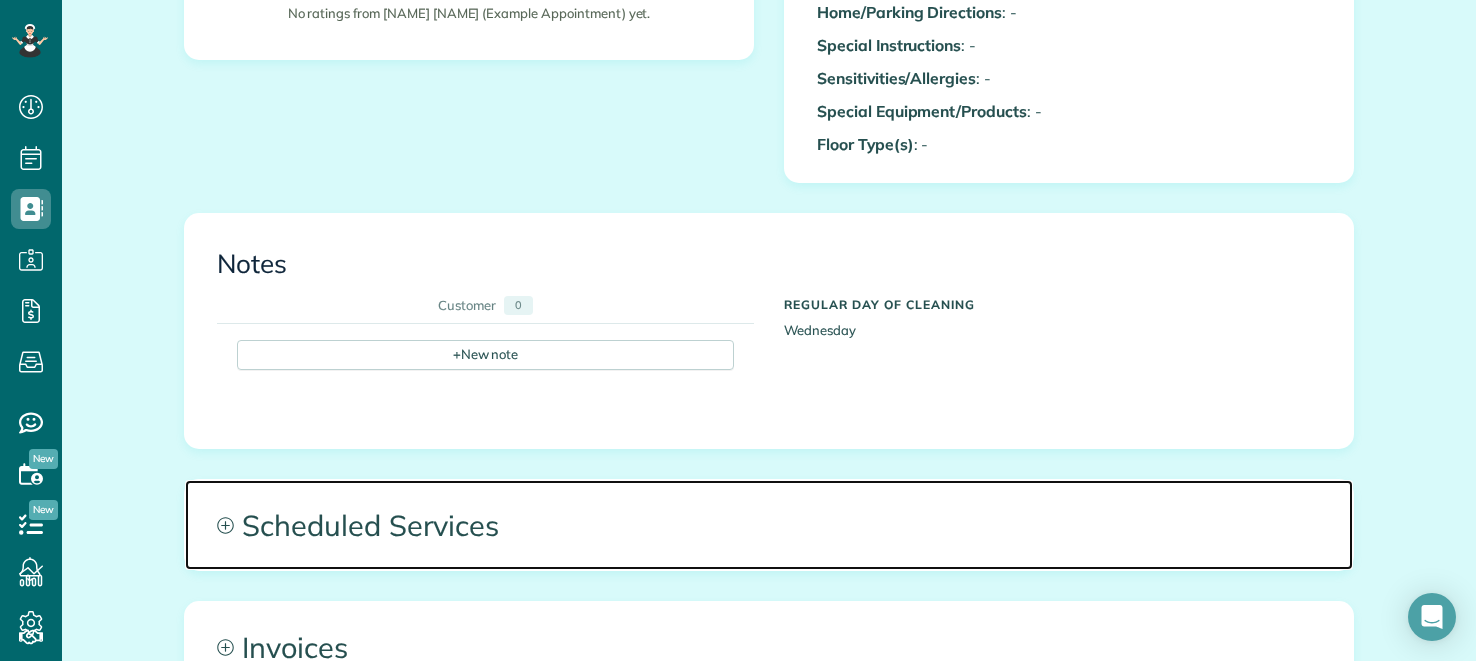 scroll, scrollTop: 697, scrollLeft: 0, axis: vertical 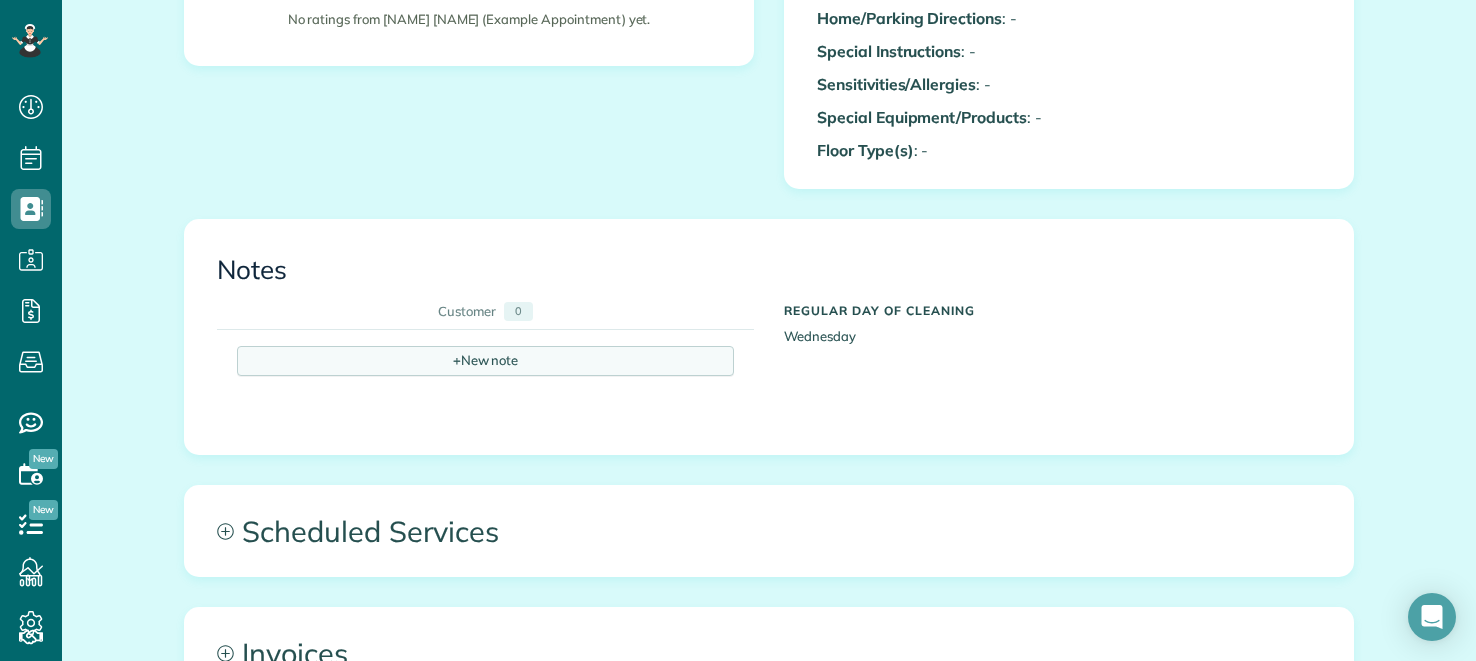 click on "+
New note" at bounding box center (485, 361) 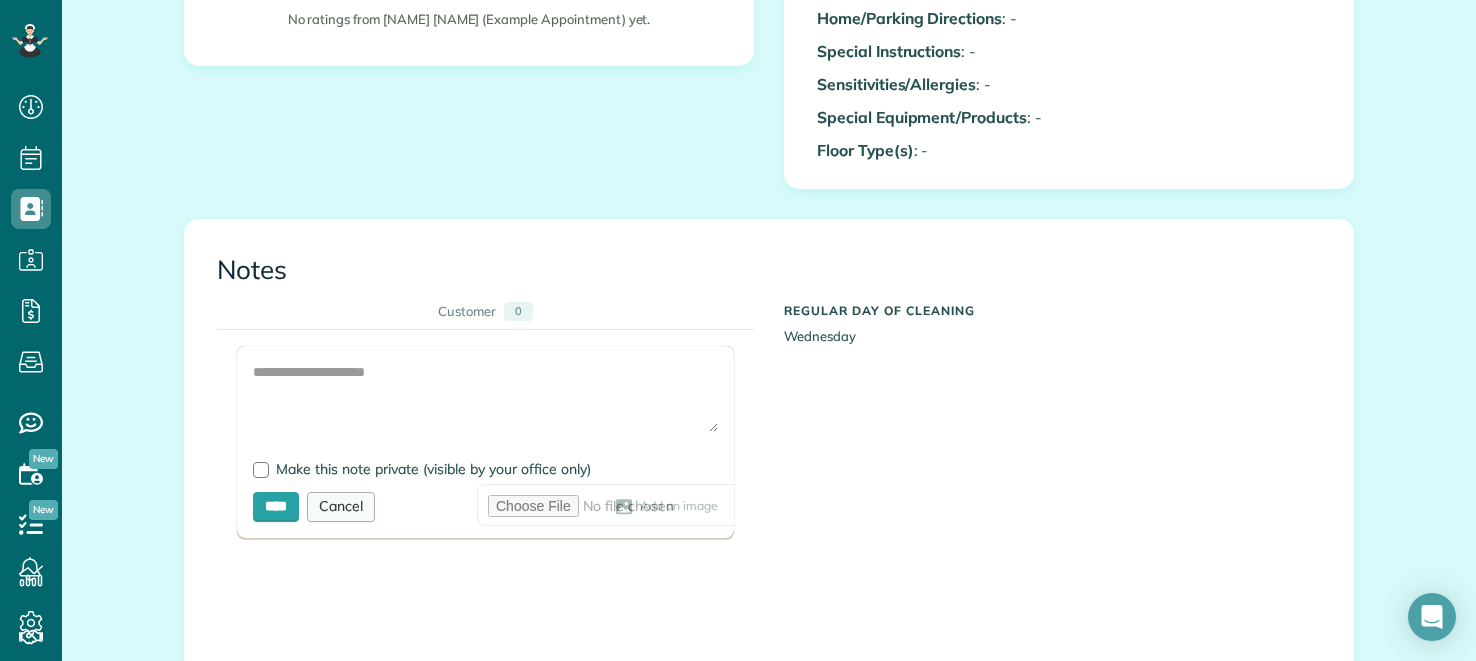 click on "Cancel" at bounding box center [341, 507] 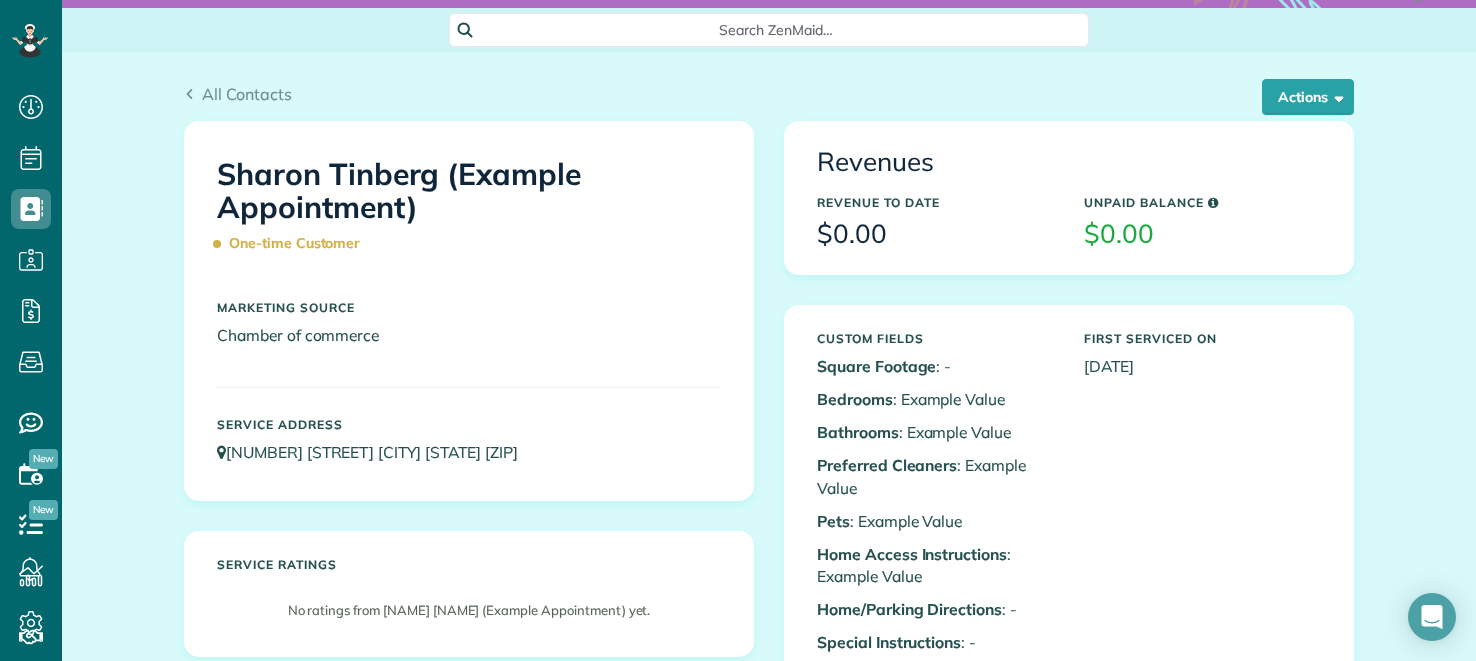 scroll, scrollTop: 110, scrollLeft: 0, axis: vertical 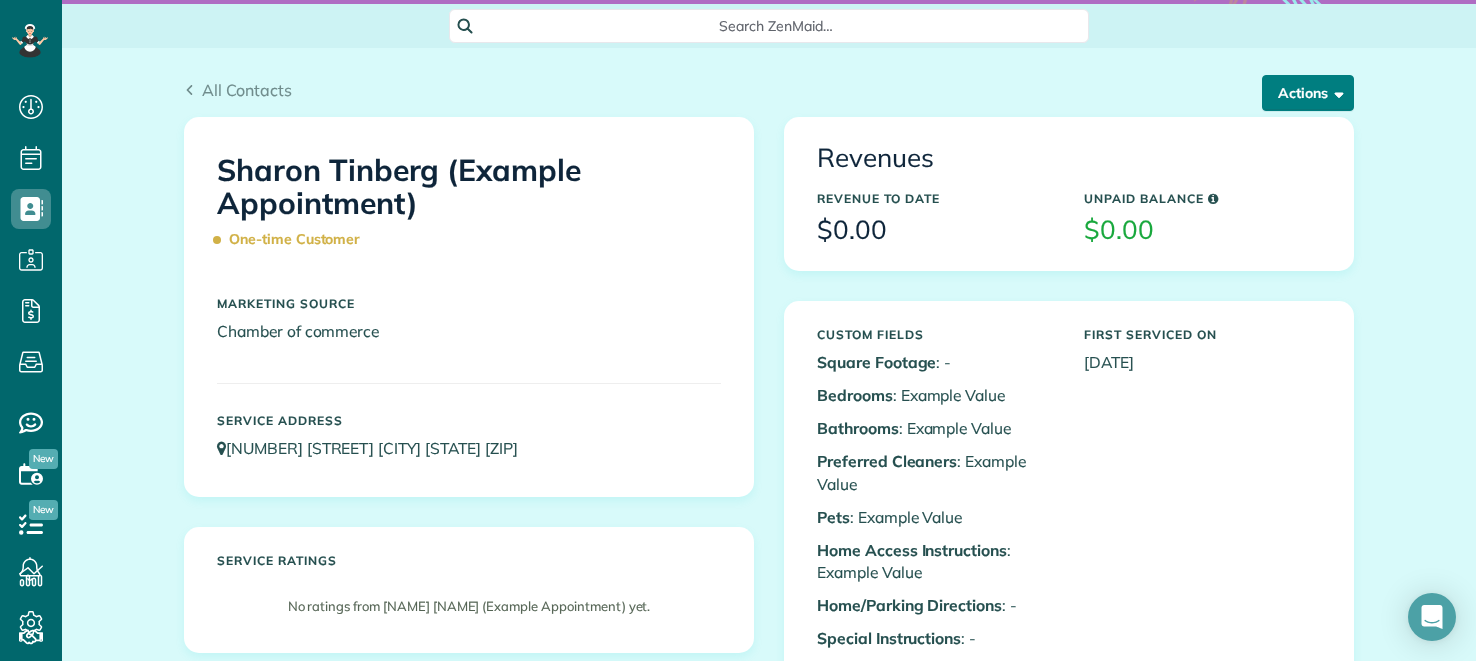 click on "Actions" at bounding box center [1308, 93] 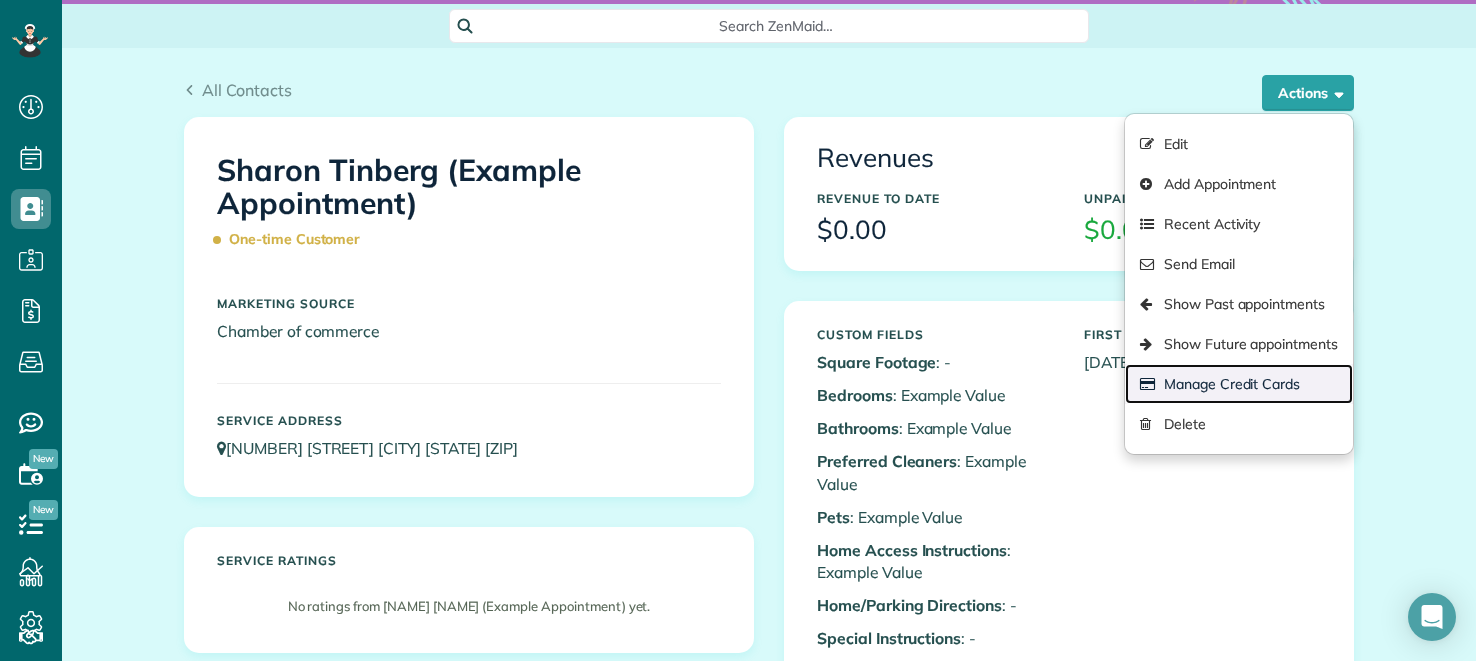click on "Manage Credit Cards" at bounding box center [1239, 384] 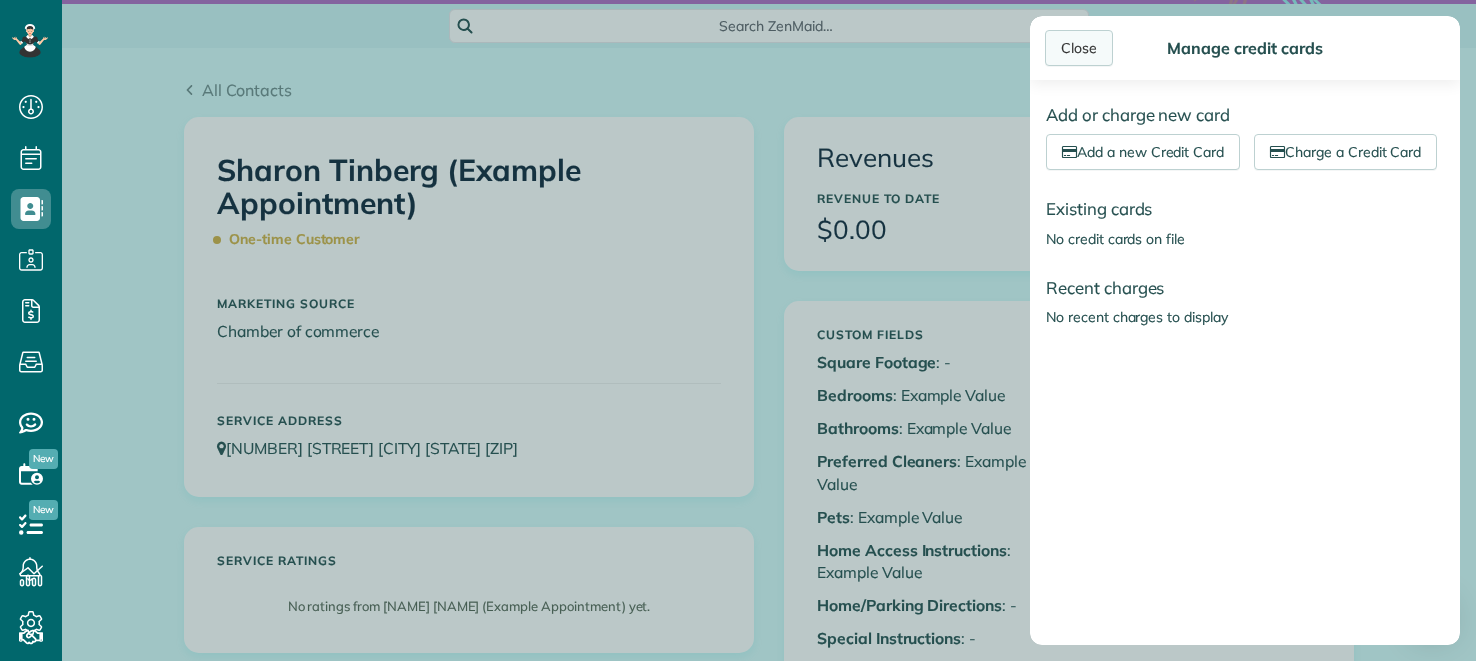 click on "Close" at bounding box center [1079, 48] 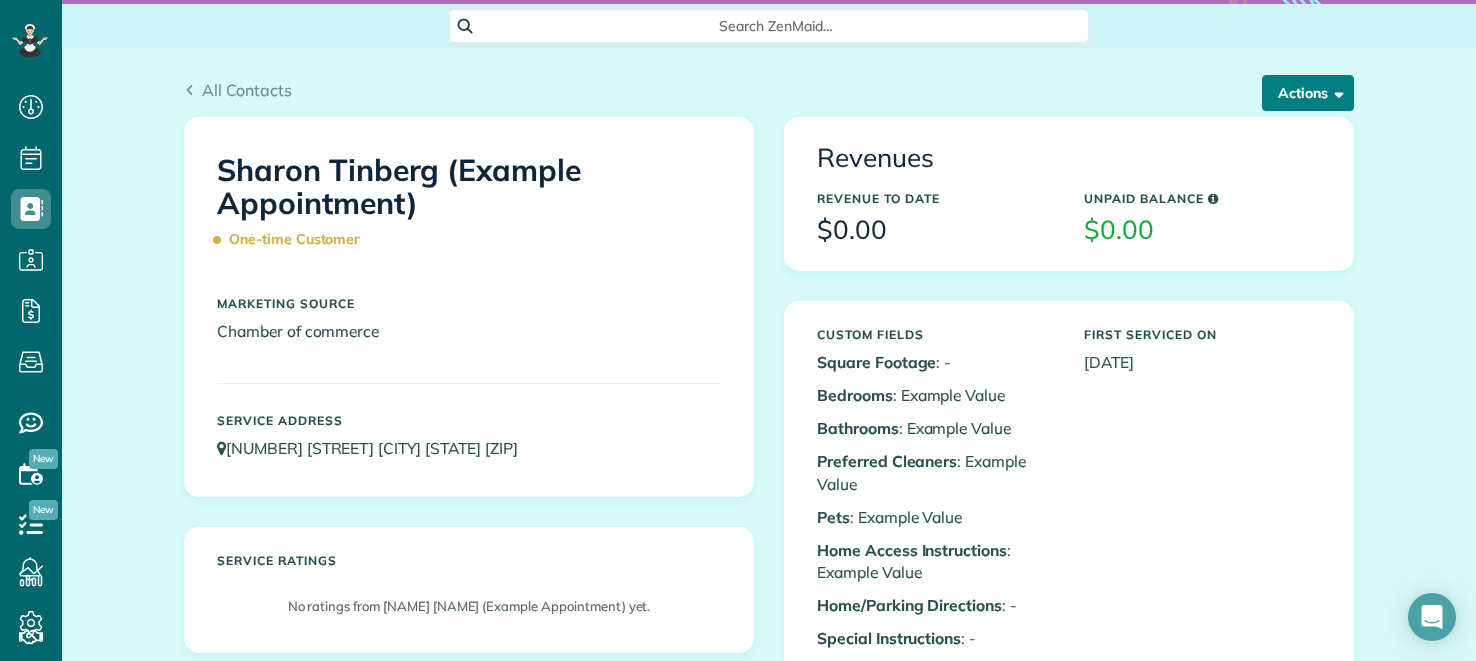 click on "Actions" at bounding box center [1308, 93] 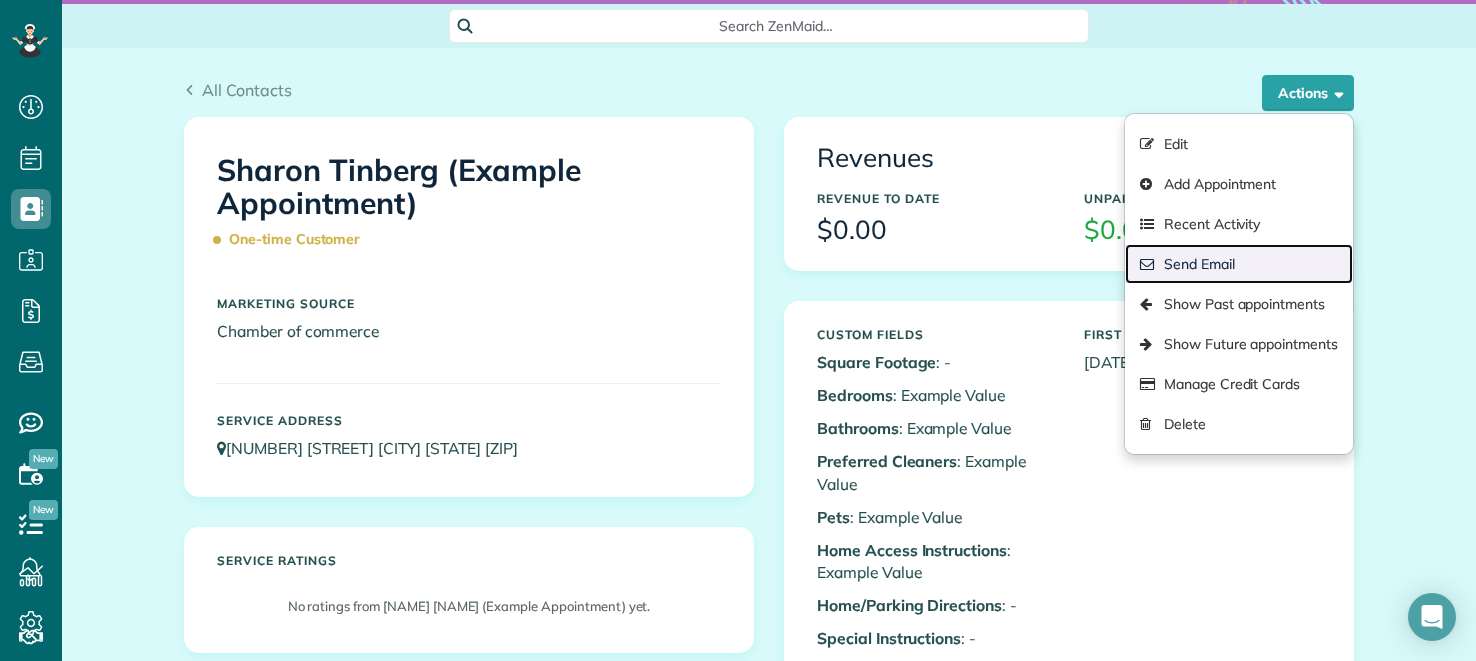 click on "Send Email" at bounding box center (1239, 264) 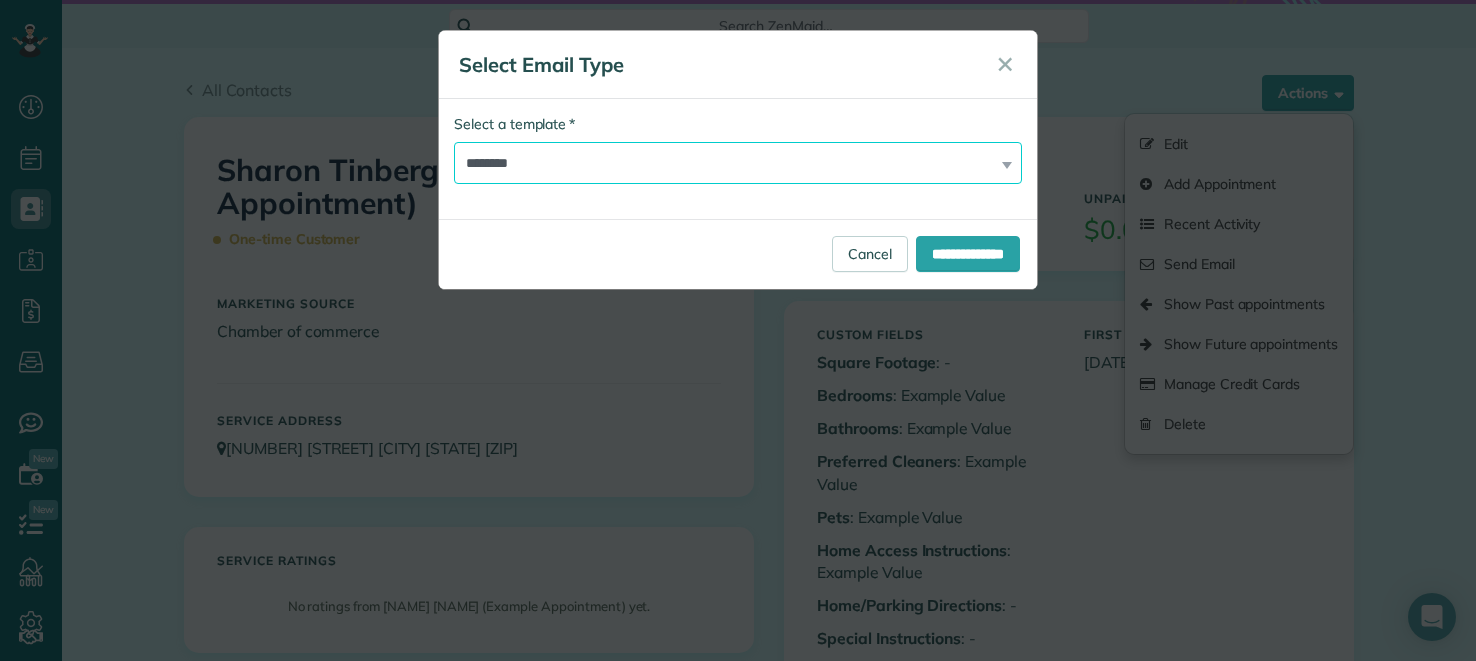 click on "**********" at bounding box center [738, 163] 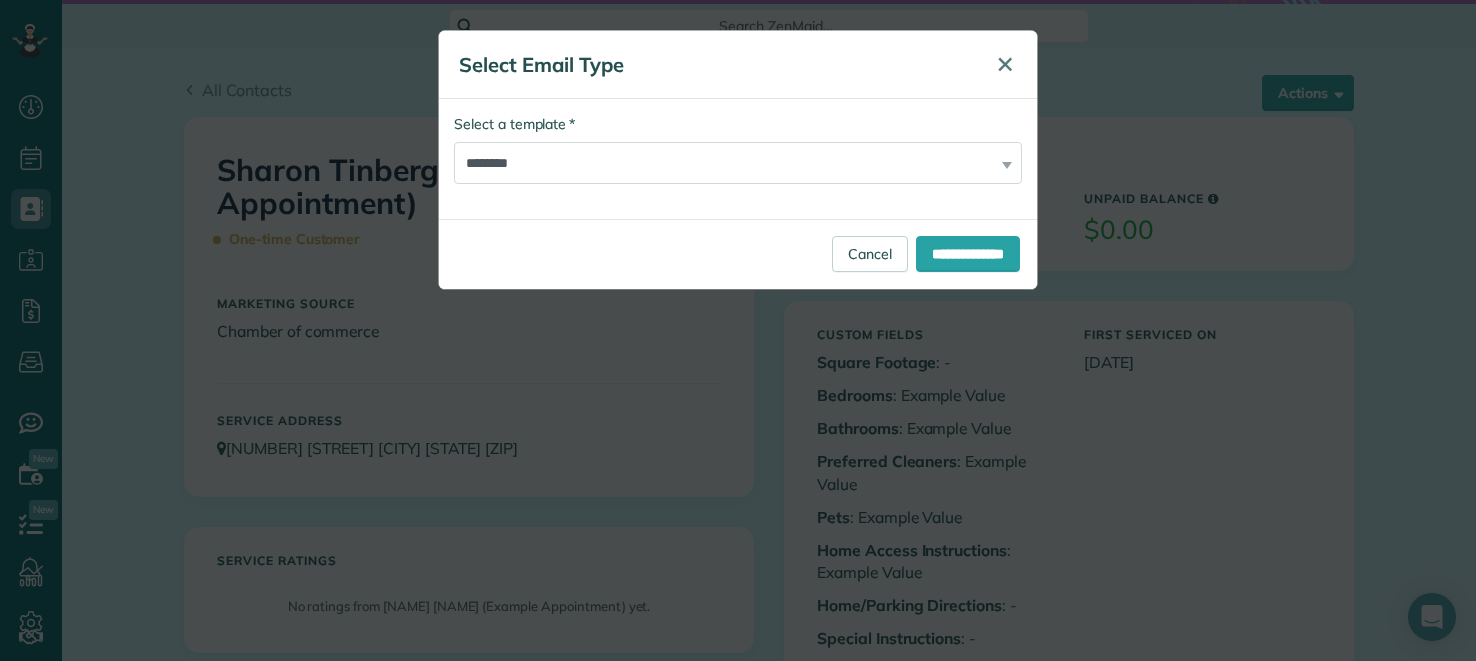 click on "✕" at bounding box center [1005, 65] 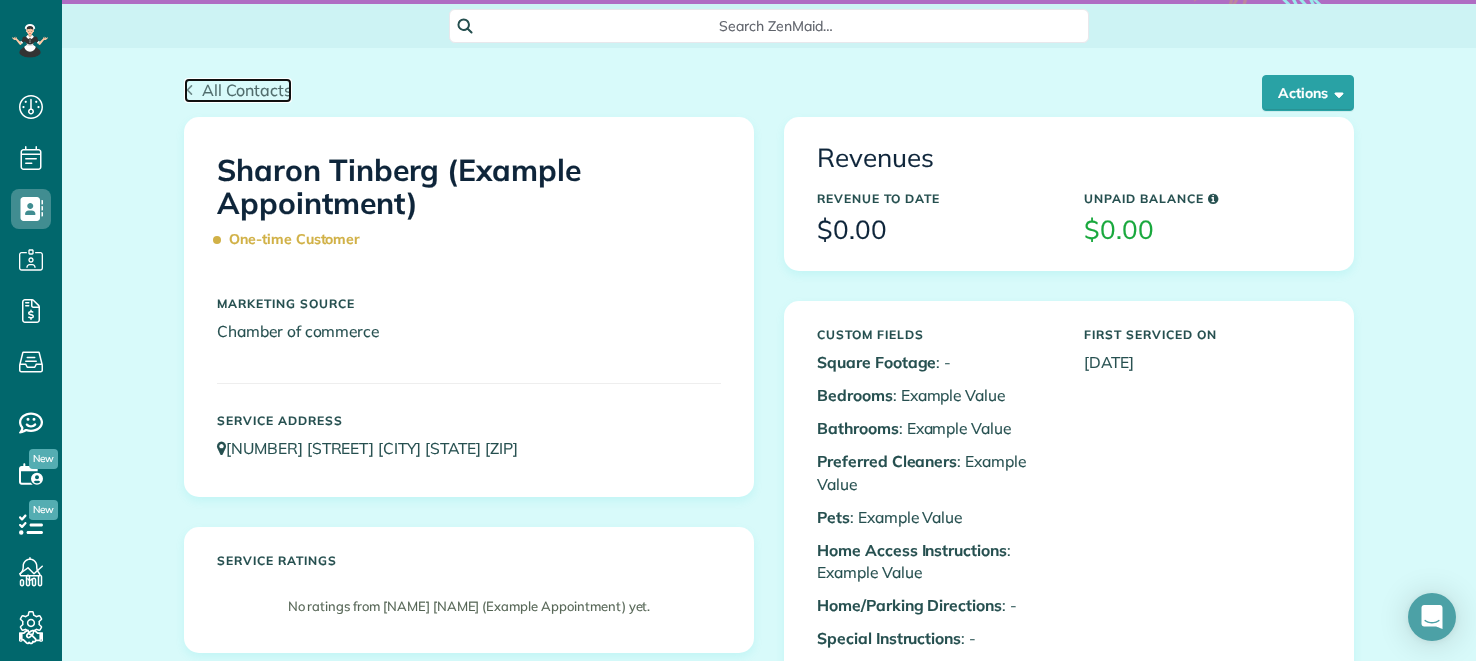 click 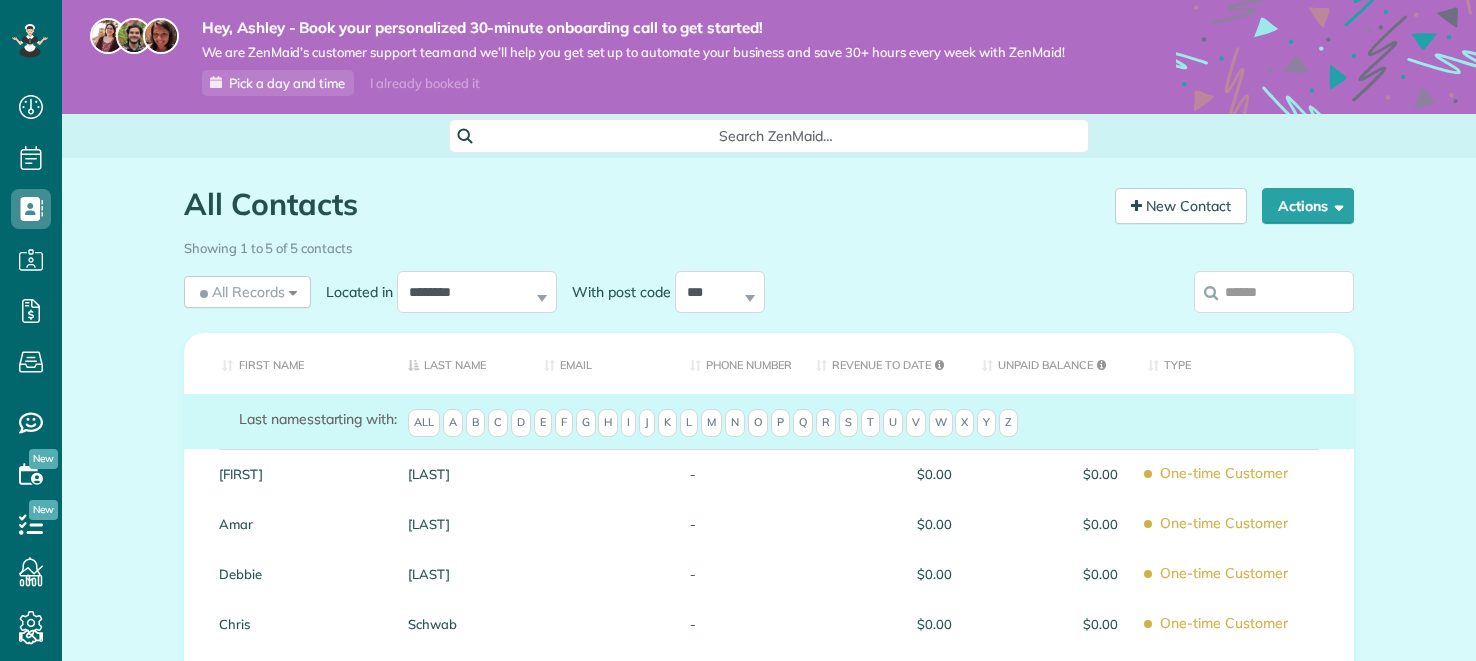 scroll, scrollTop: 0, scrollLeft: 0, axis: both 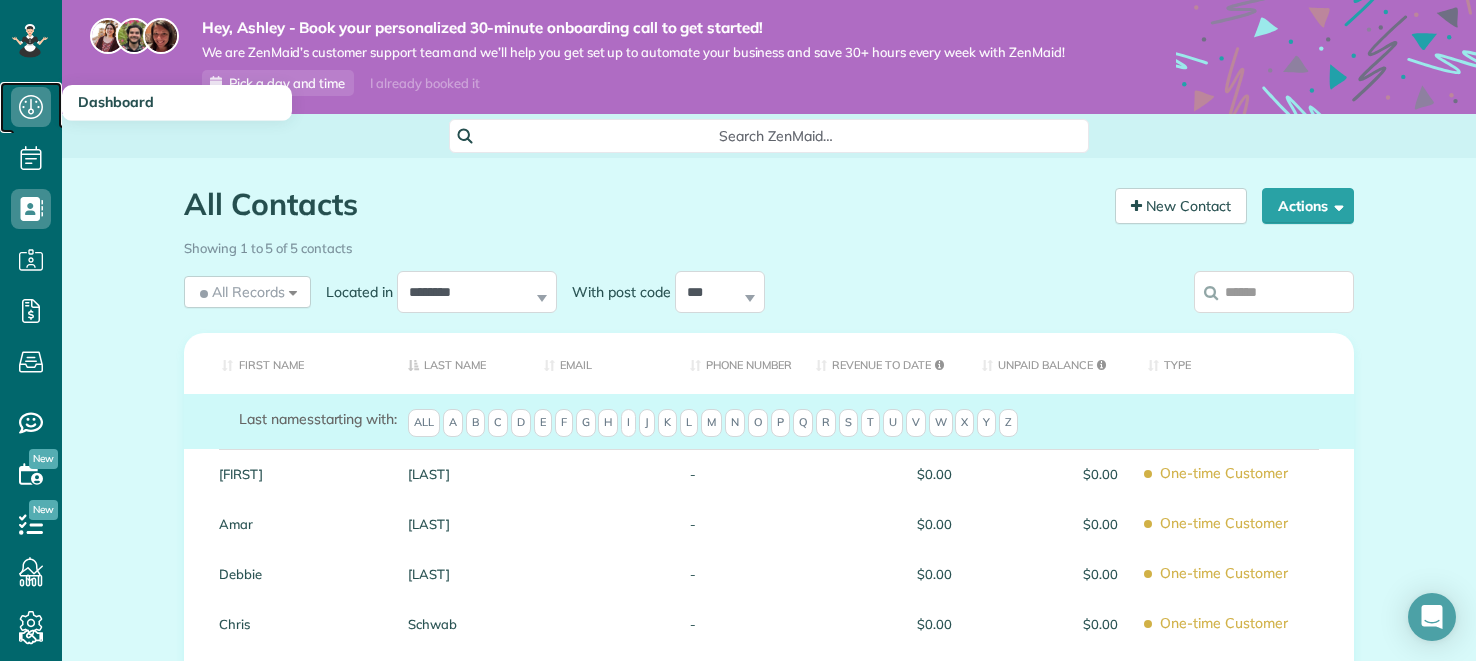 click 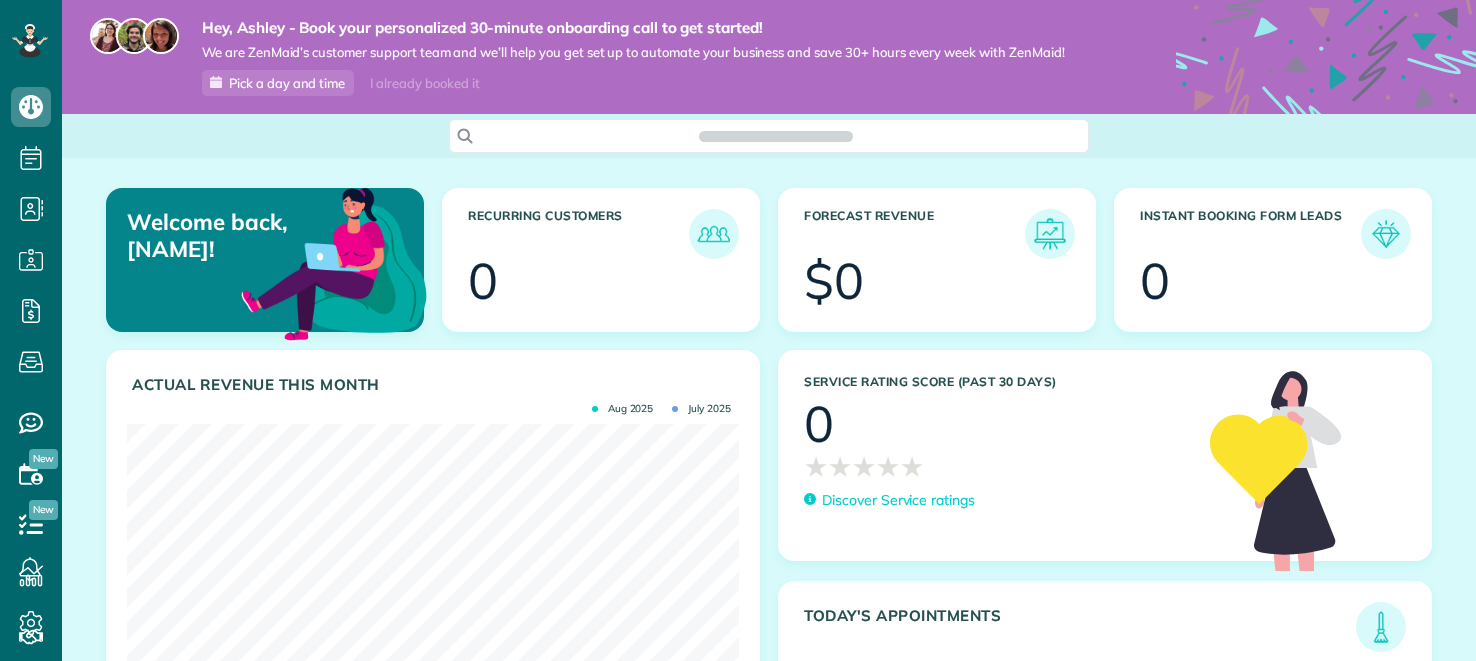 scroll, scrollTop: 0, scrollLeft: 0, axis: both 